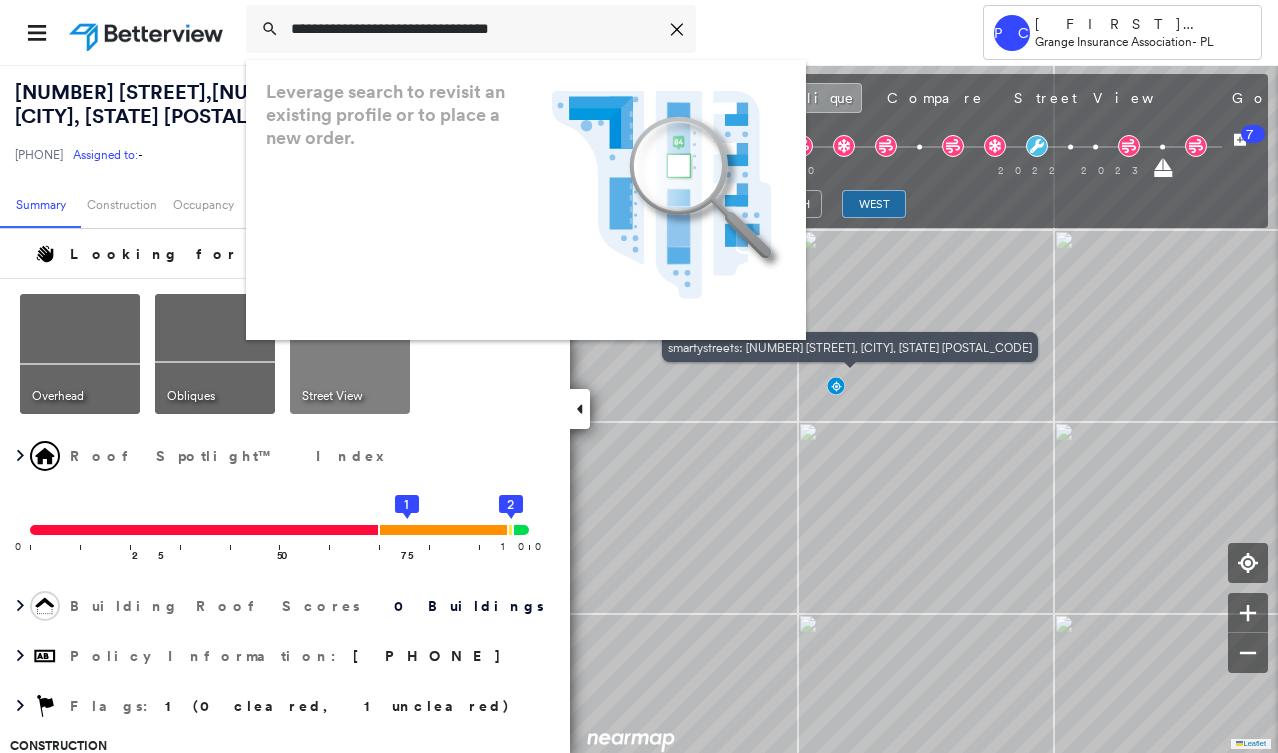 scroll, scrollTop: 0, scrollLeft: 0, axis: both 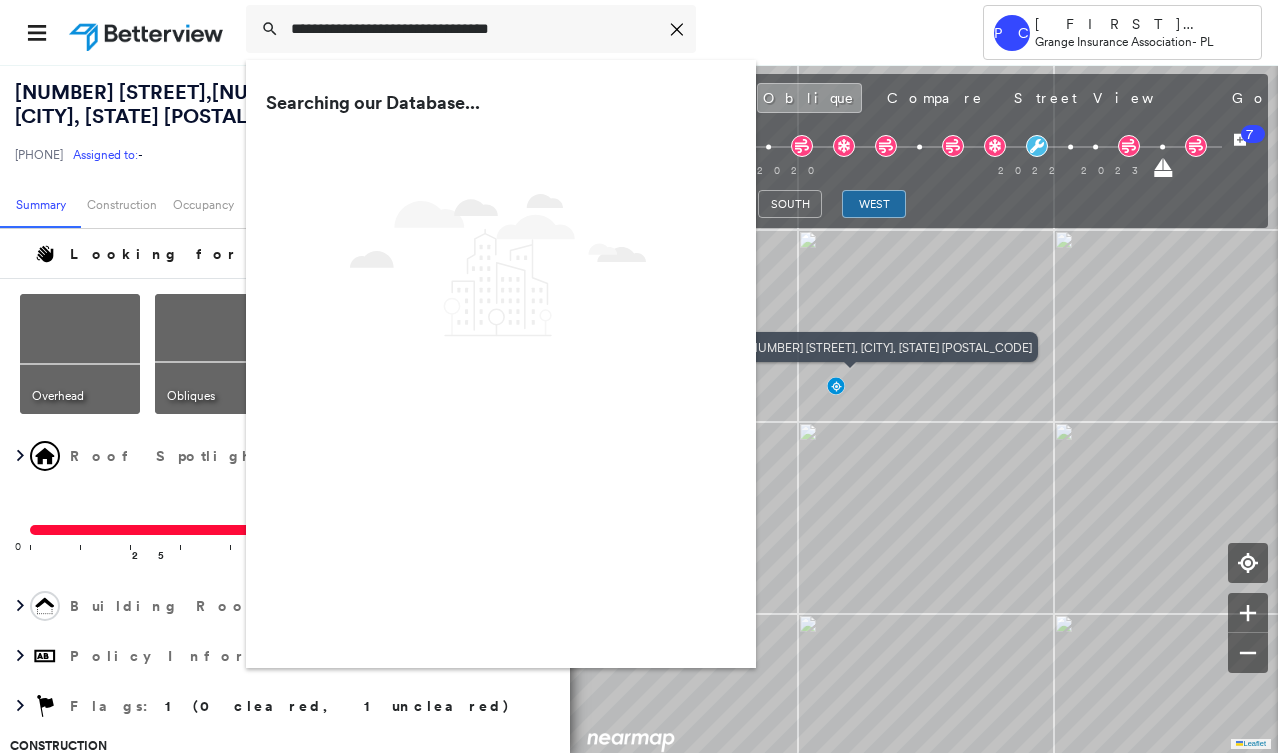 type on "**********" 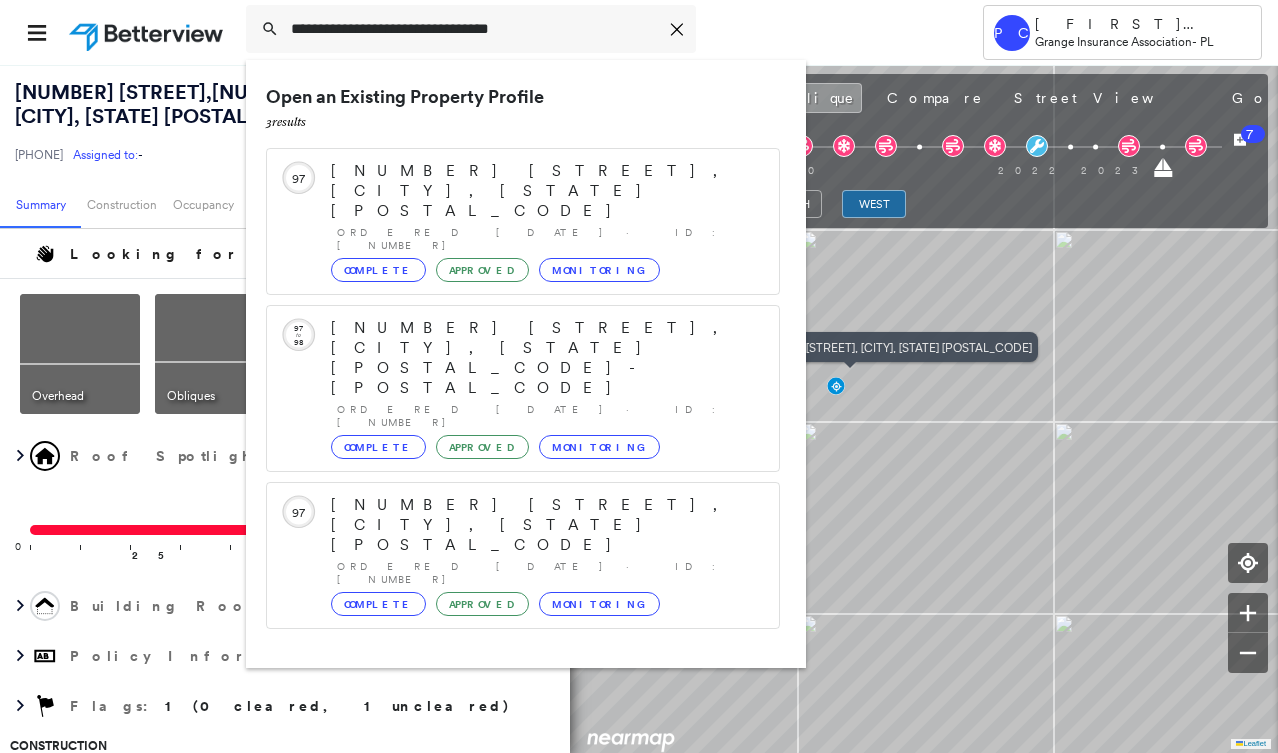 drag, startPoint x: 367, startPoint y: 576, endPoint x: 132, endPoint y: 639, distance: 243.29817 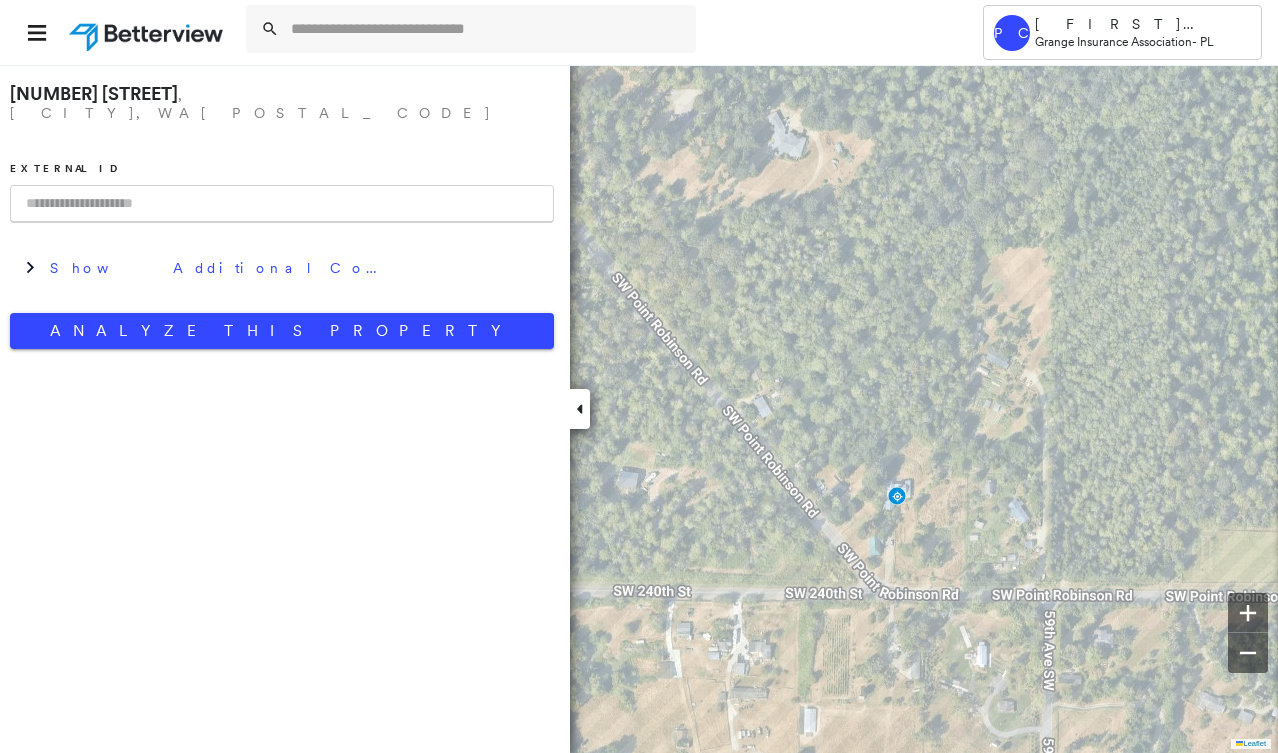 click at bounding box center (282, 204) 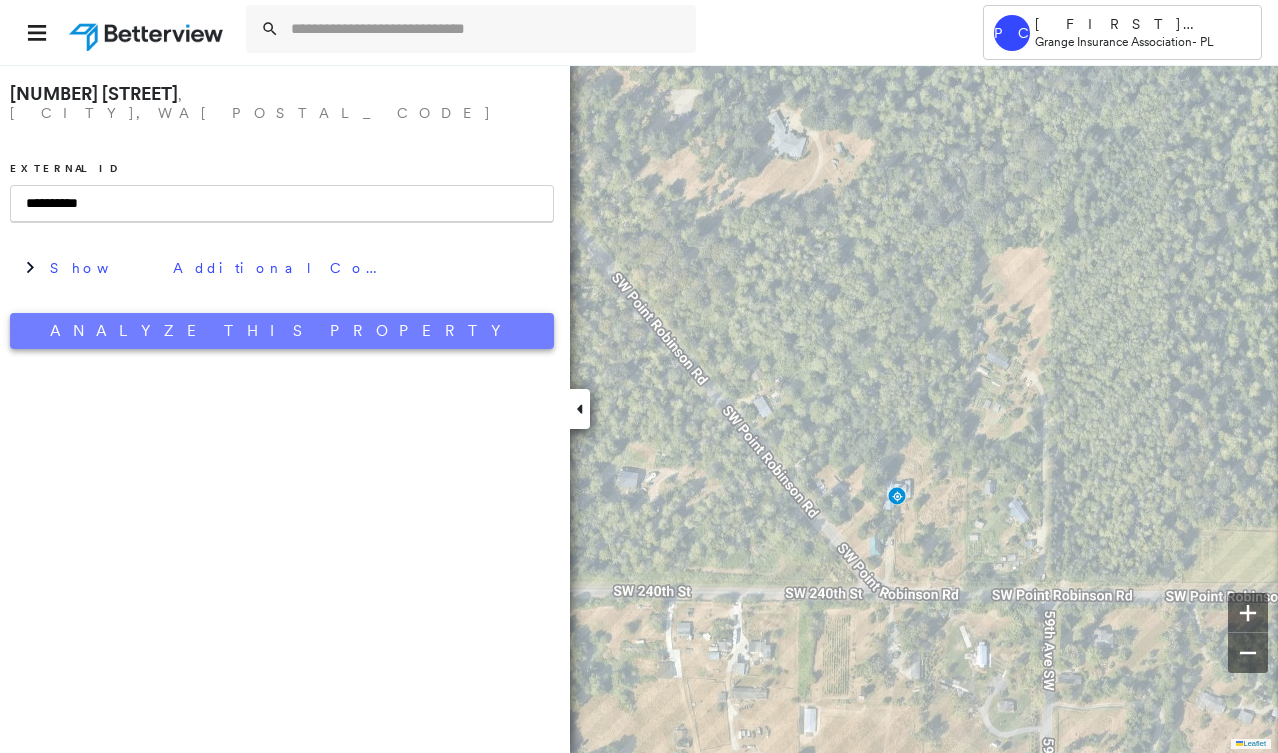 type on "**********" 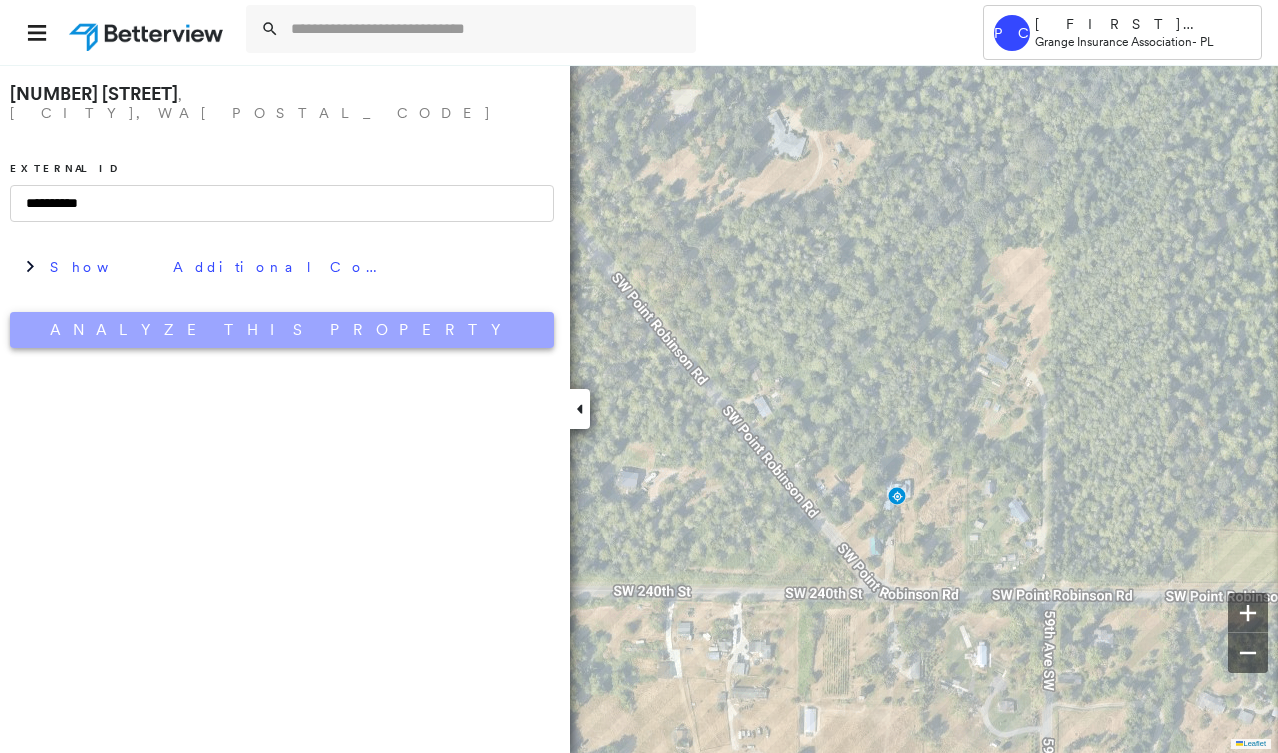 click on "Analyze This Property" at bounding box center [282, 330] 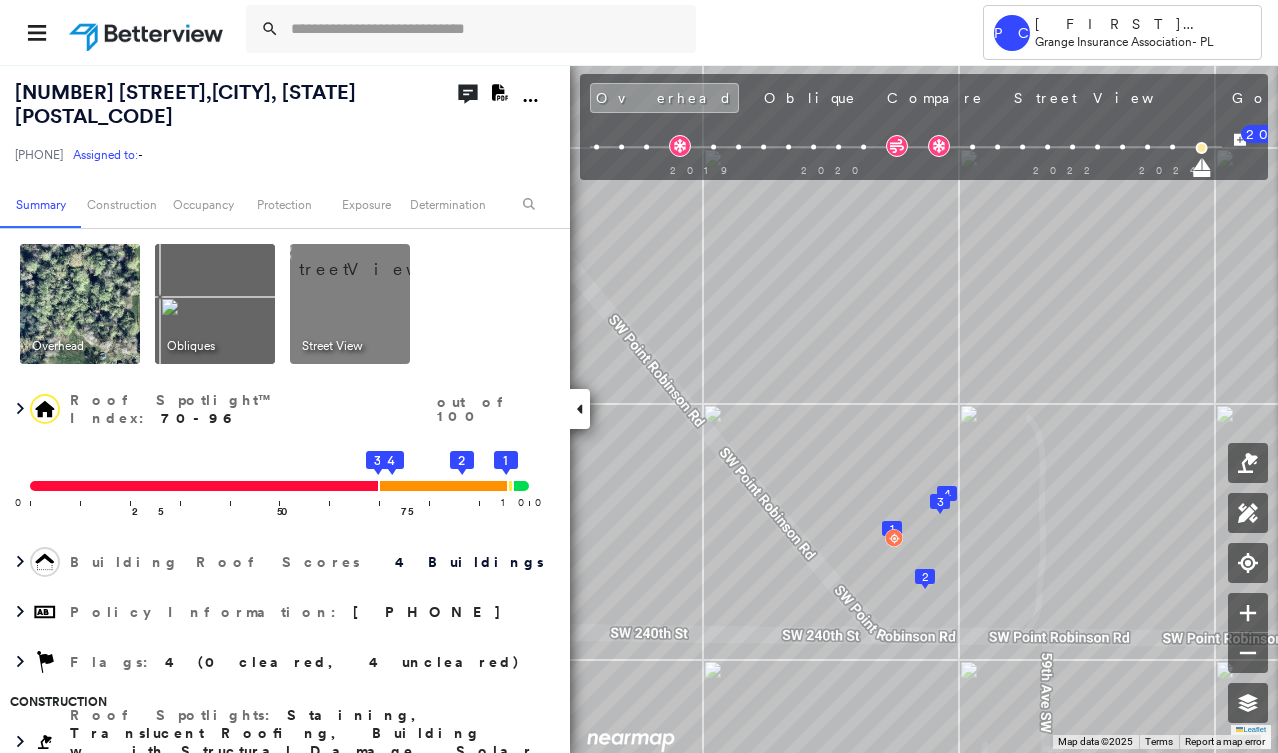 click on "Download PDF Report" 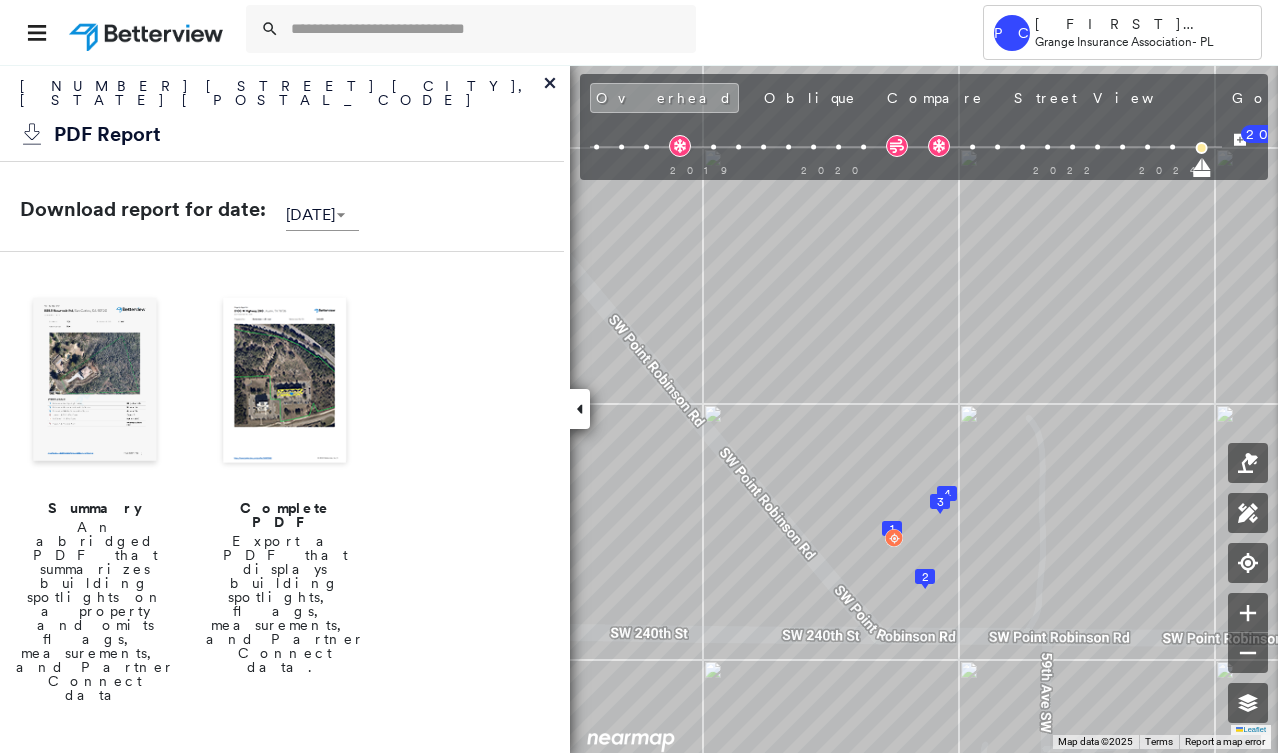 click at bounding box center (95, 382) 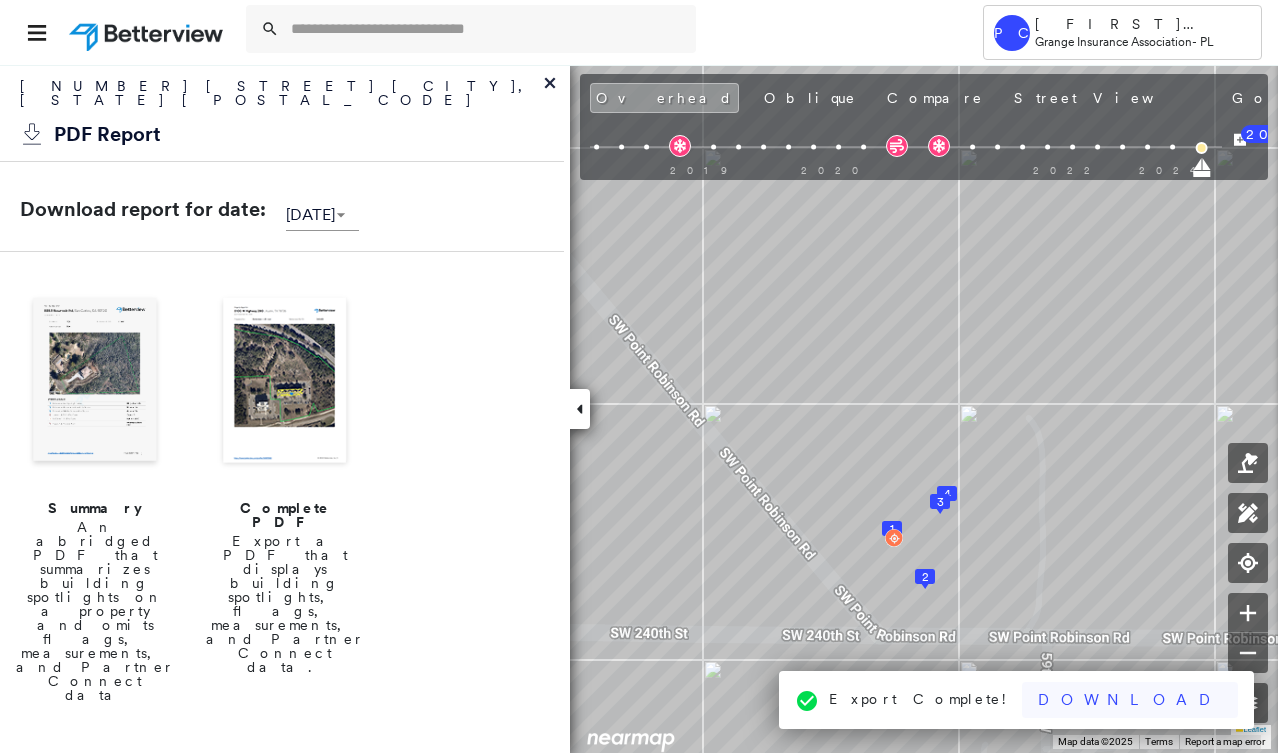 click on "Download" at bounding box center (1130, 700) 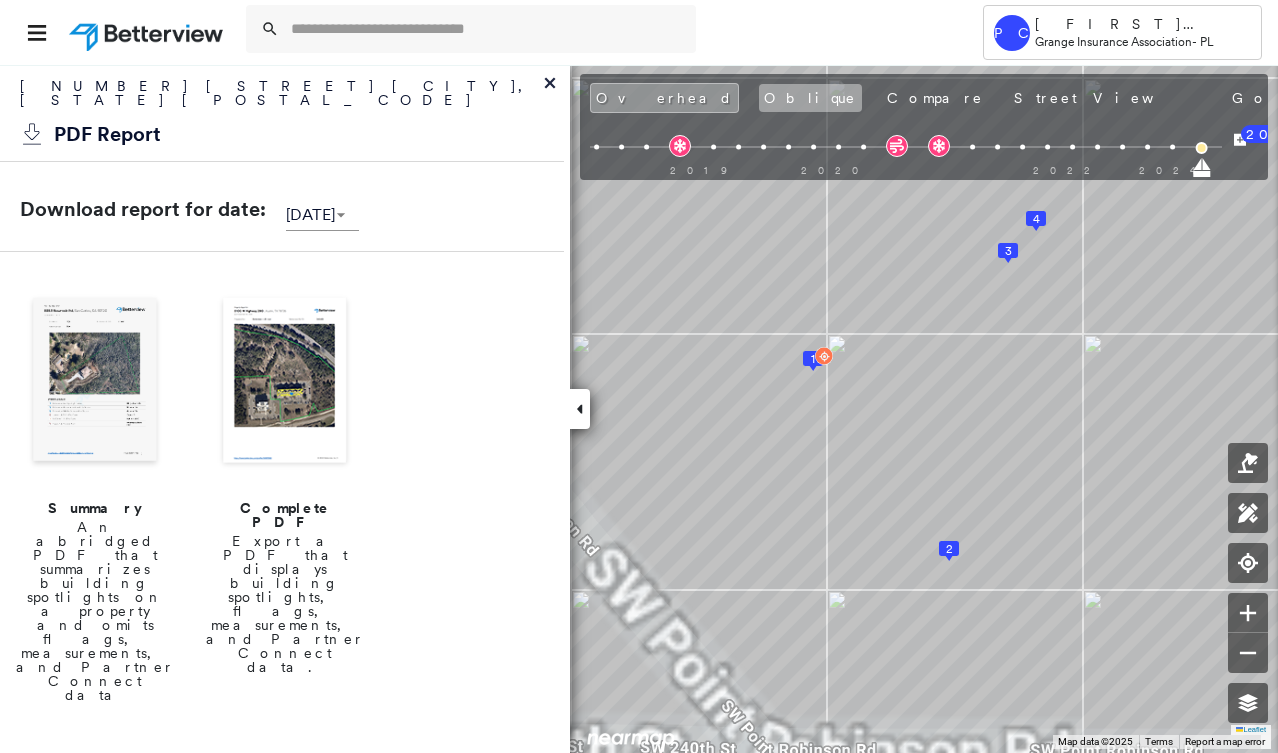 click on "Oblique" at bounding box center [810, 98] 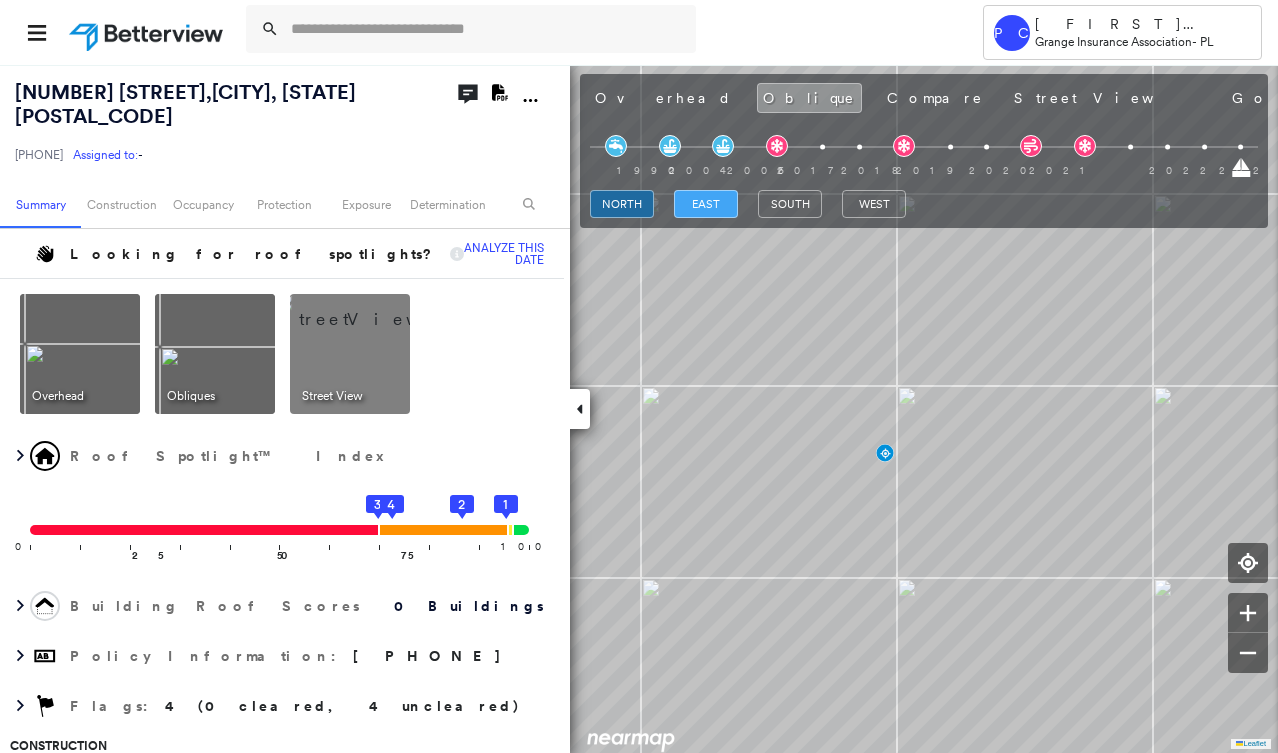click on "east" at bounding box center (706, 204) 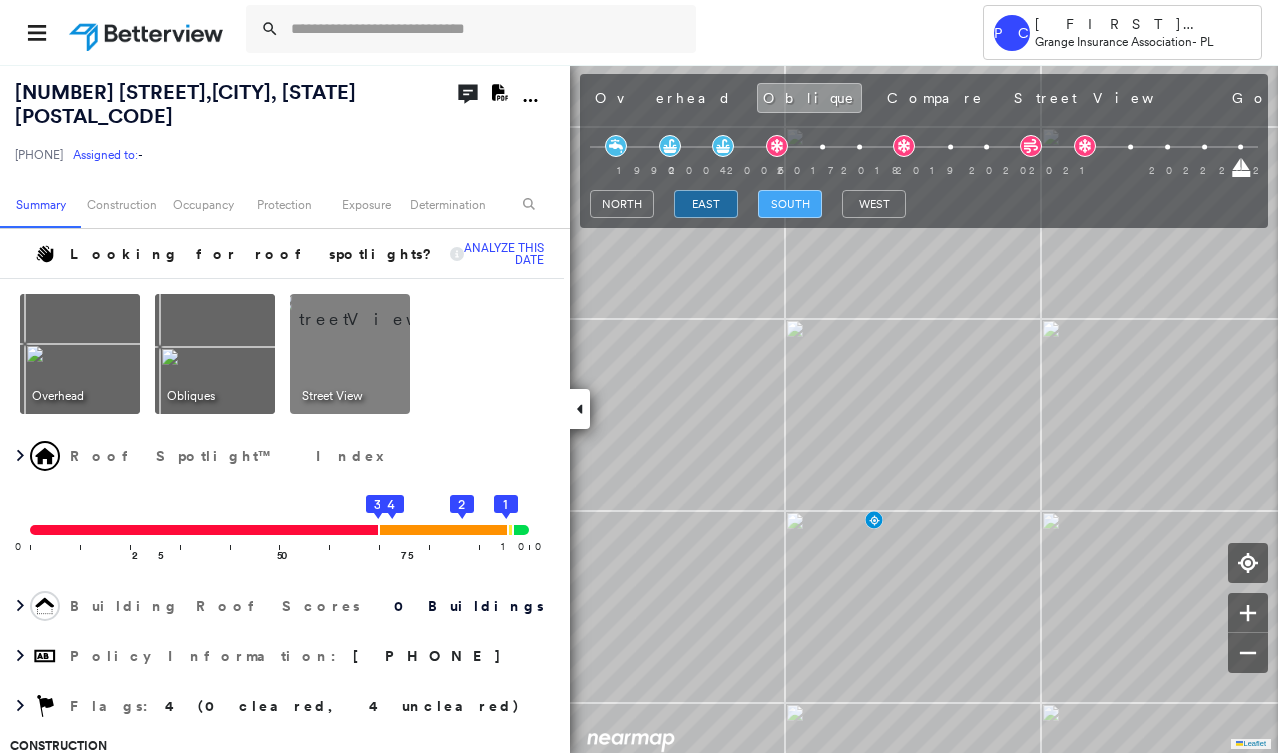 click on "south" at bounding box center [790, 204] 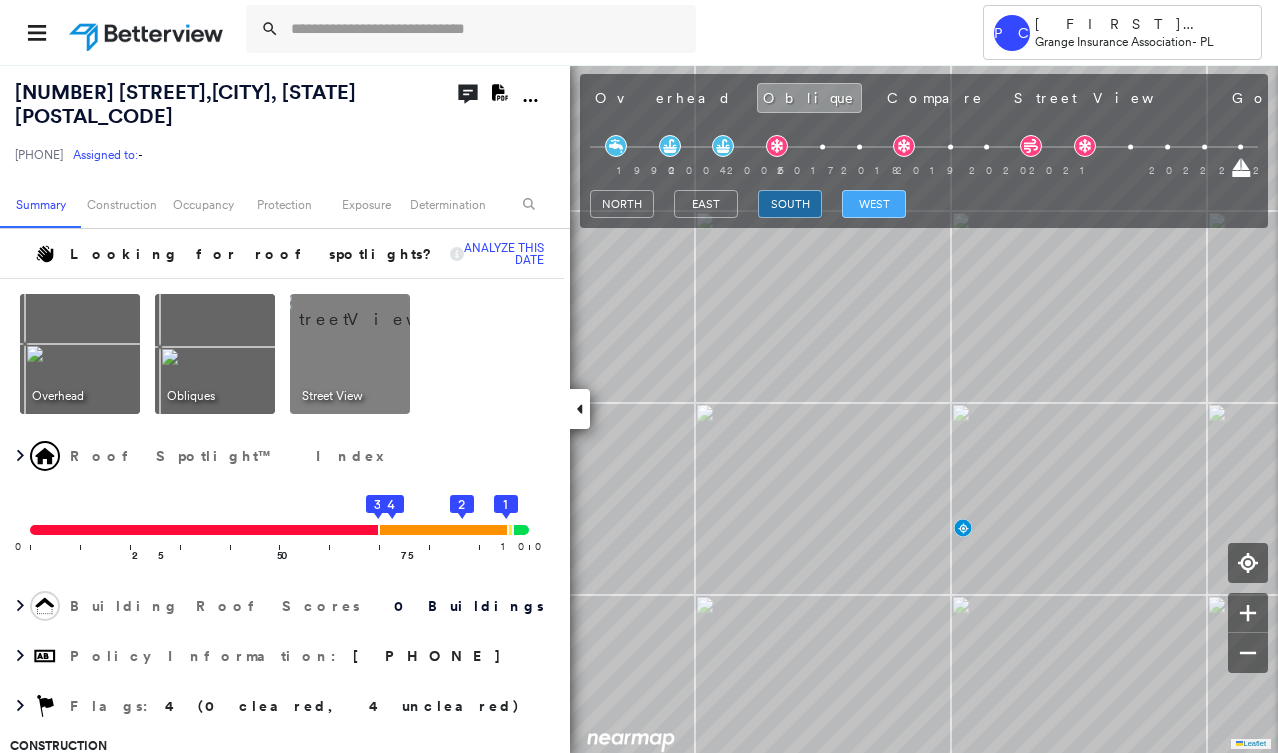 click on "west" at bounding box center (874, 204) 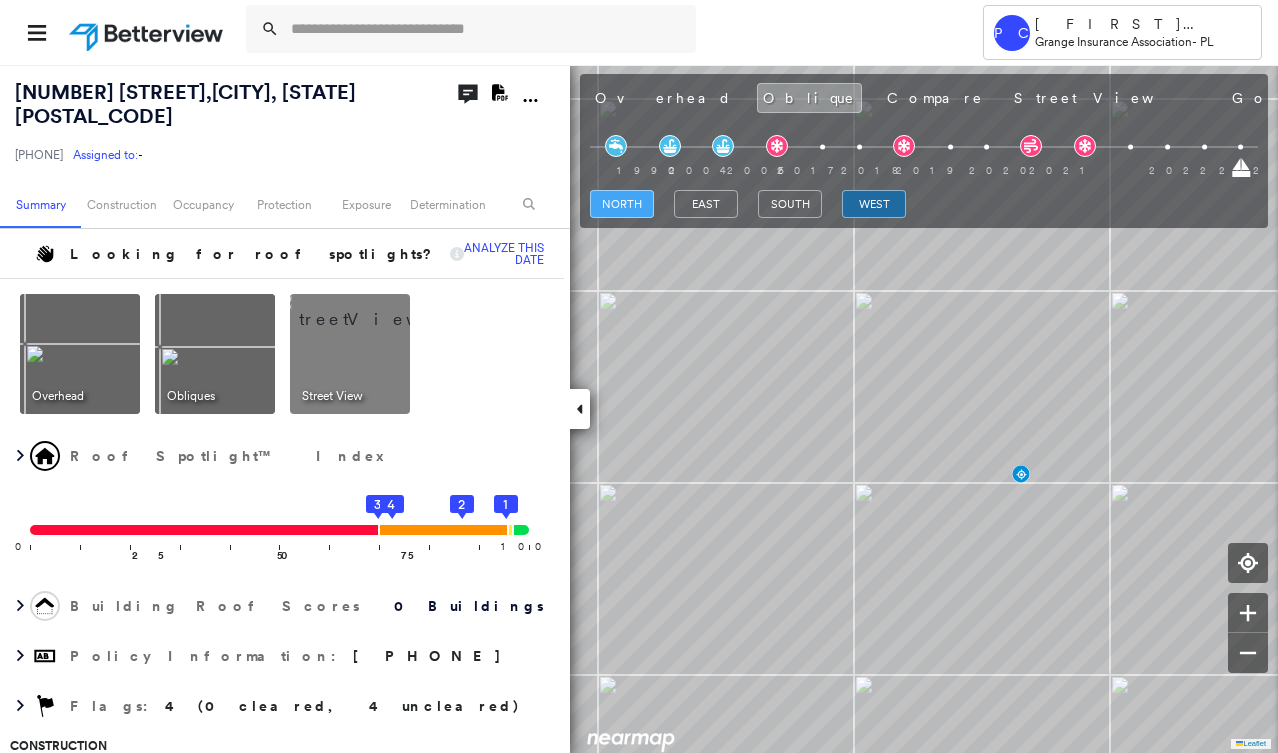 click on "north" at bounding box center (622, 204) 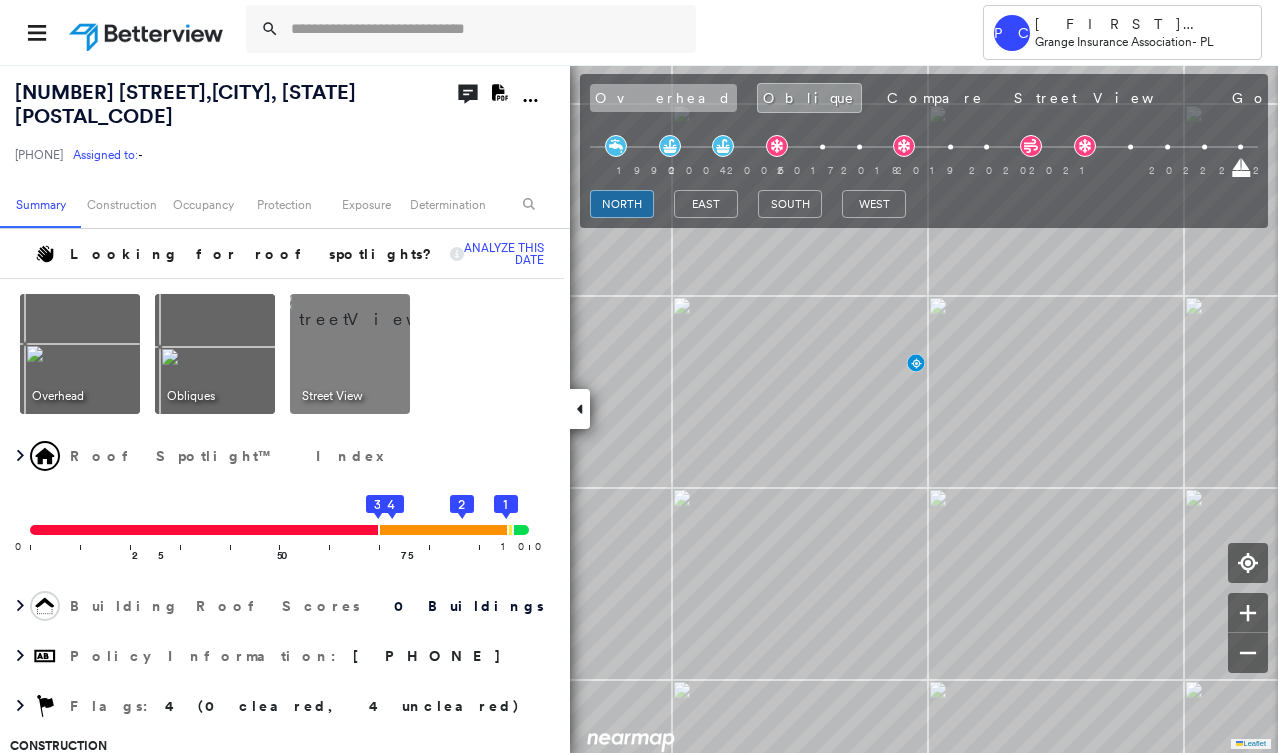 click on "Overhead" at bounding box center (663, 98) 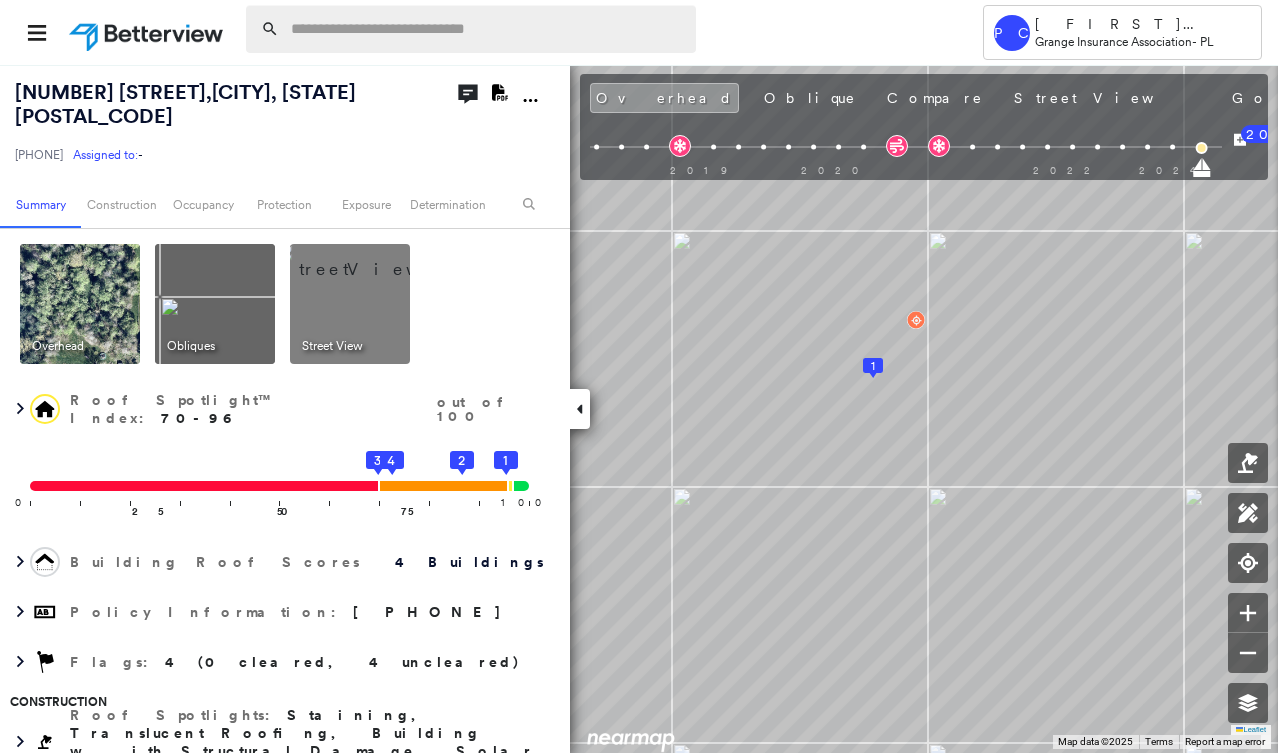 click at bounding box center [487, 29] 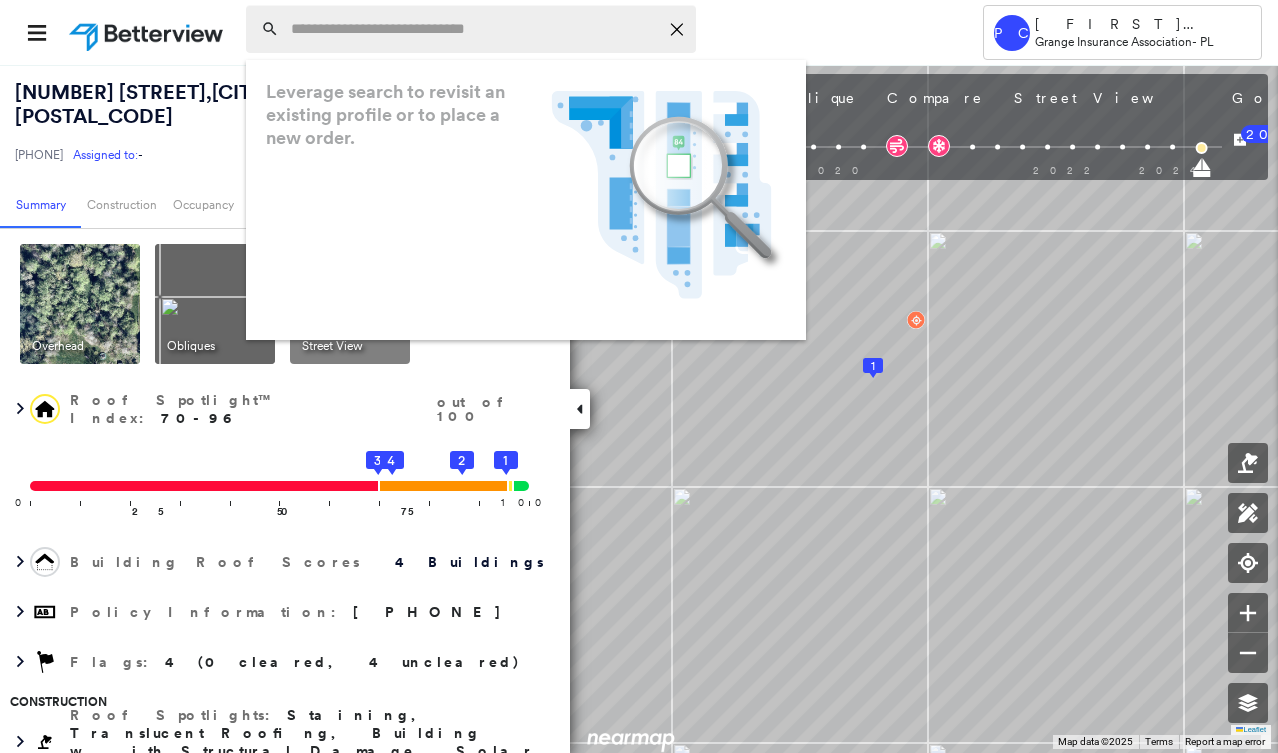 paste on "**********" 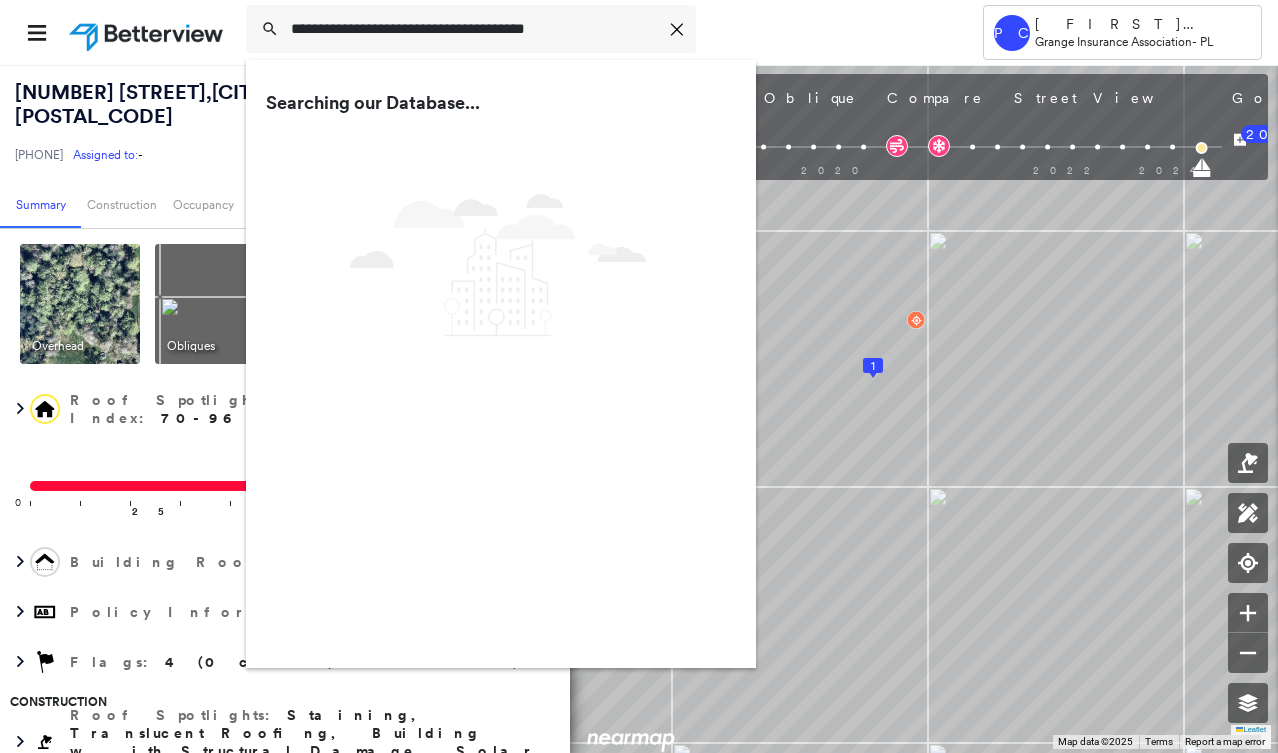 type on "**********" 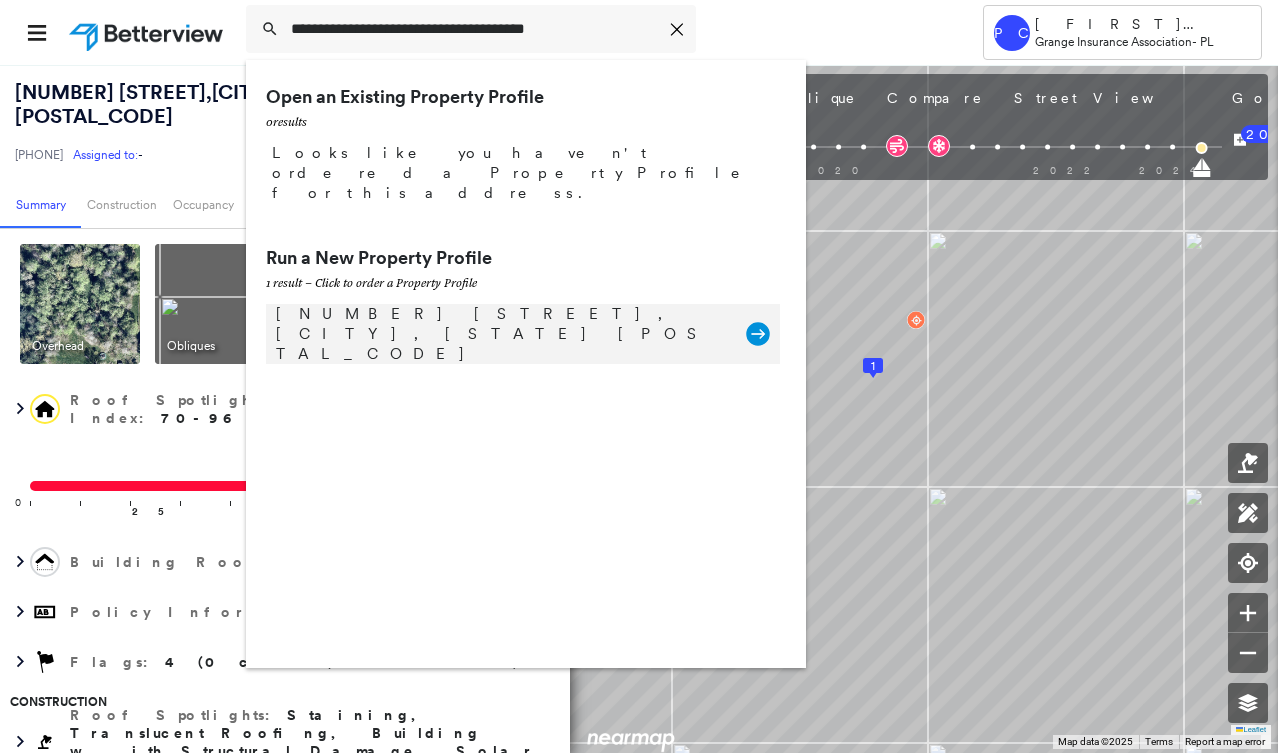 click on "[NUMBER] [STREET], [CITY], [STATE] [POSTAL_CODE]" at bounding box center [501, 334] 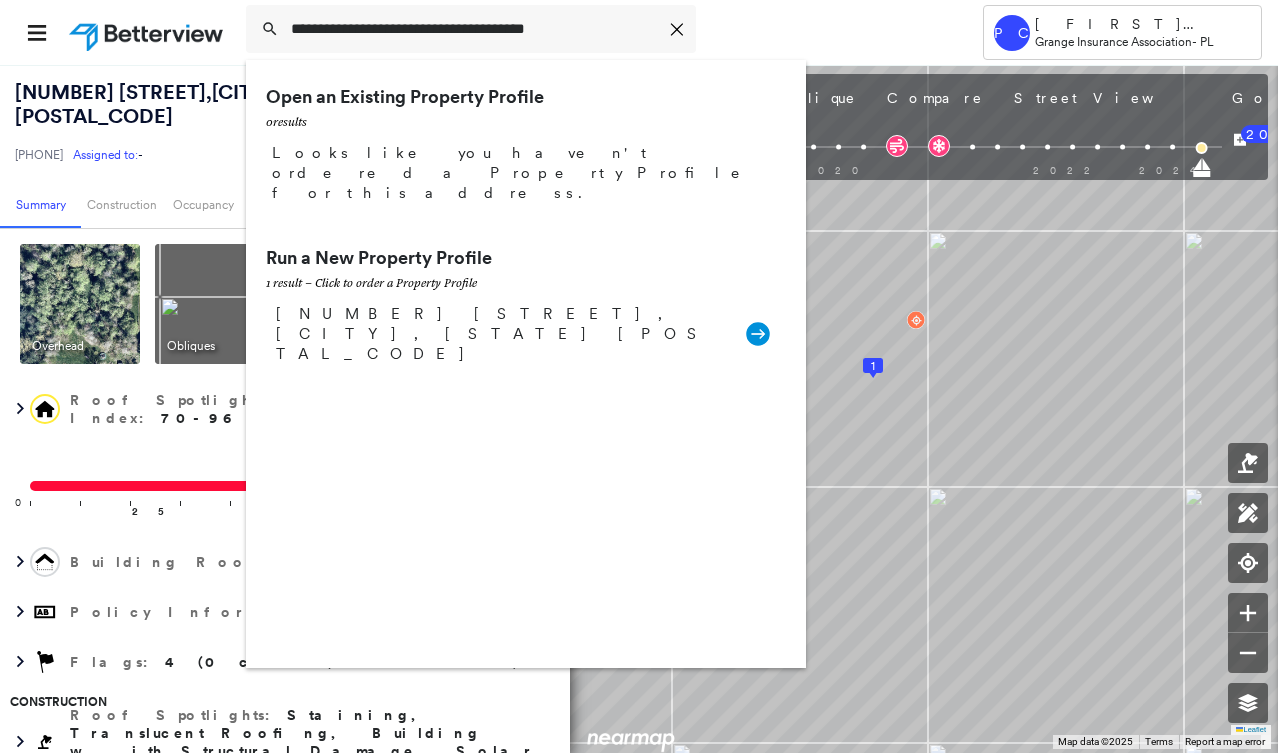 type 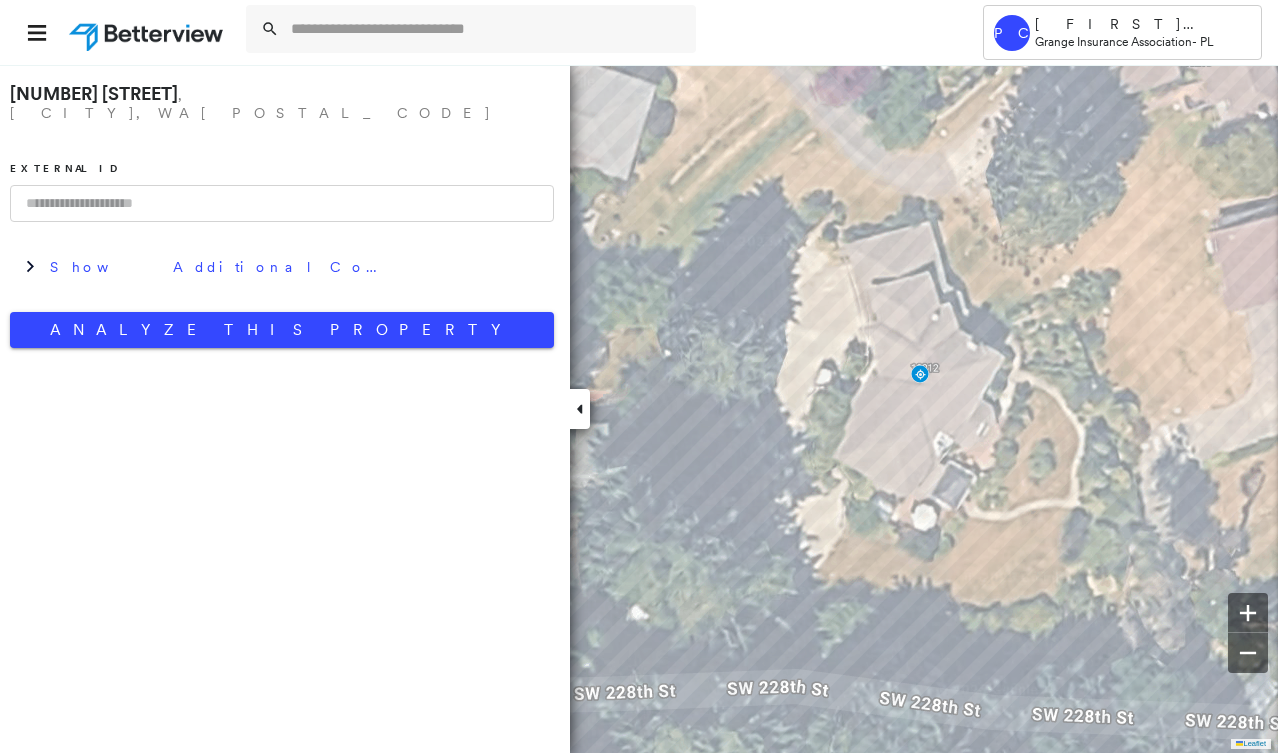 click on "[NUMBER] [STREET], [CITY], [STATE] [POSTAL_CODE] External ID   Show Additional Company Data Analyze This Property" at bounding box center (285, 408) 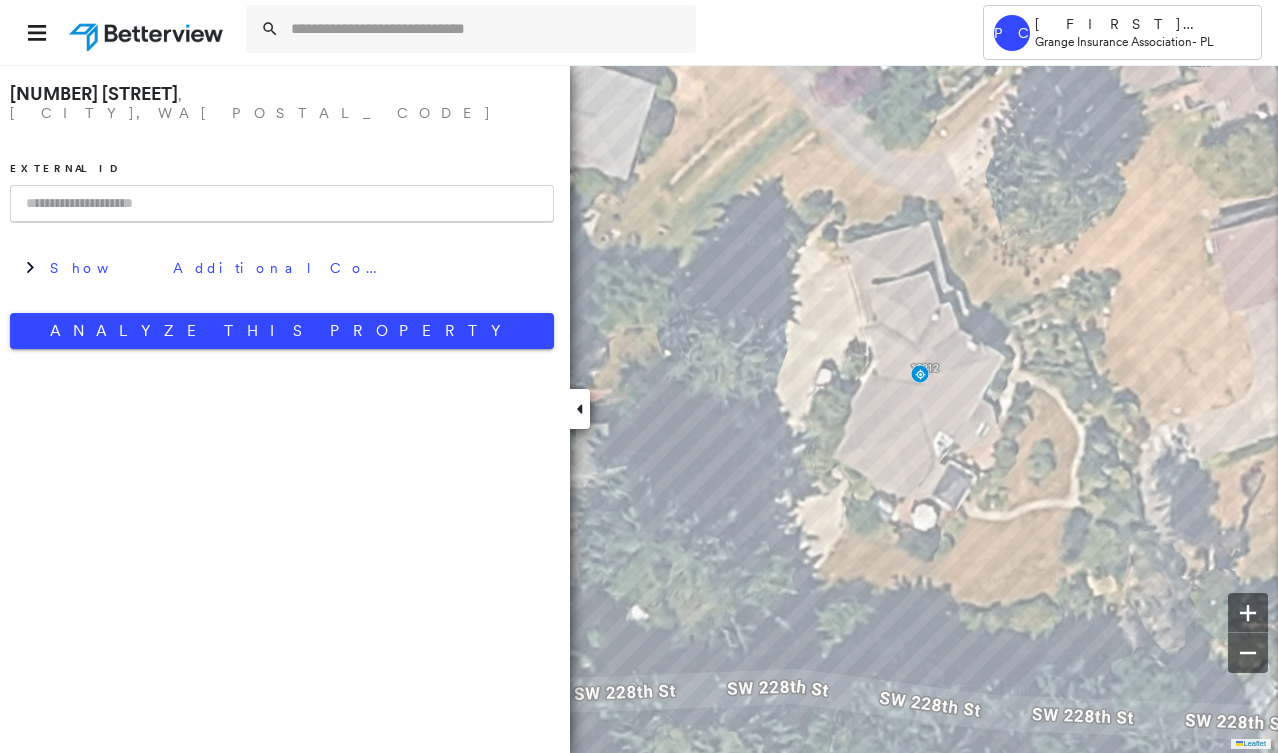 paste on "*******" 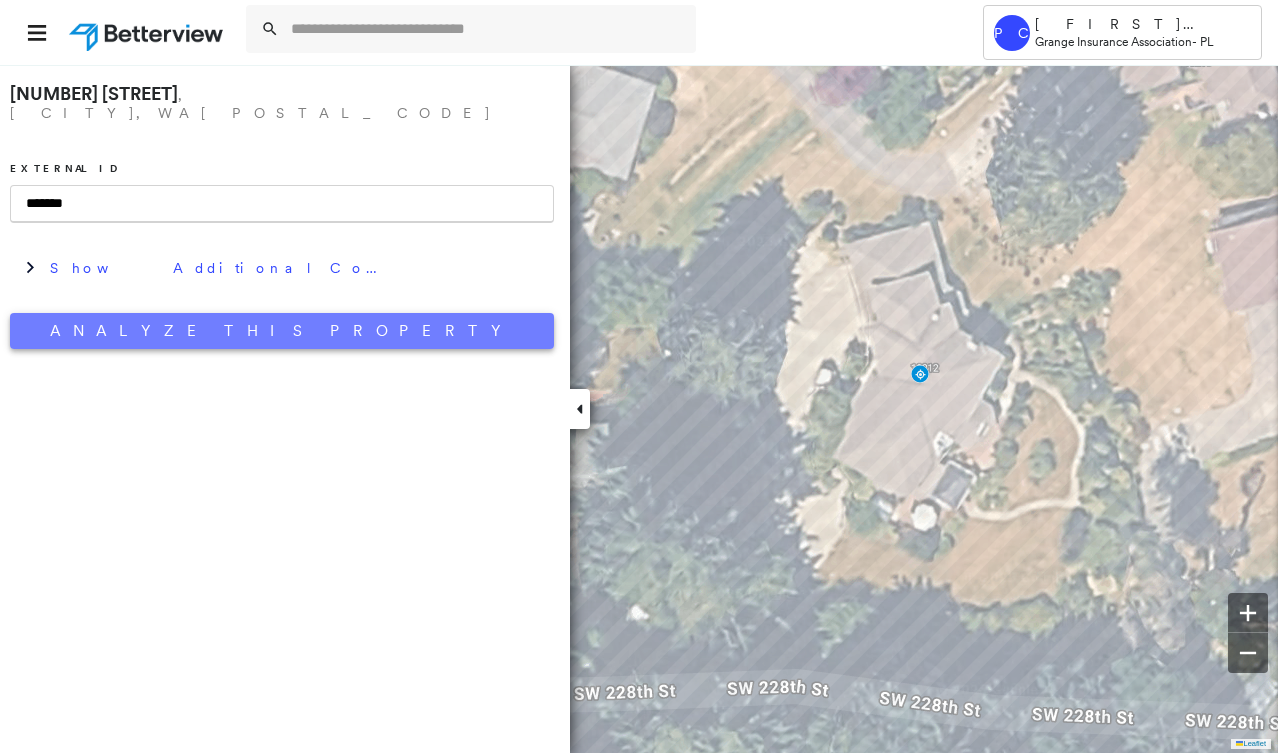 type on "*******" 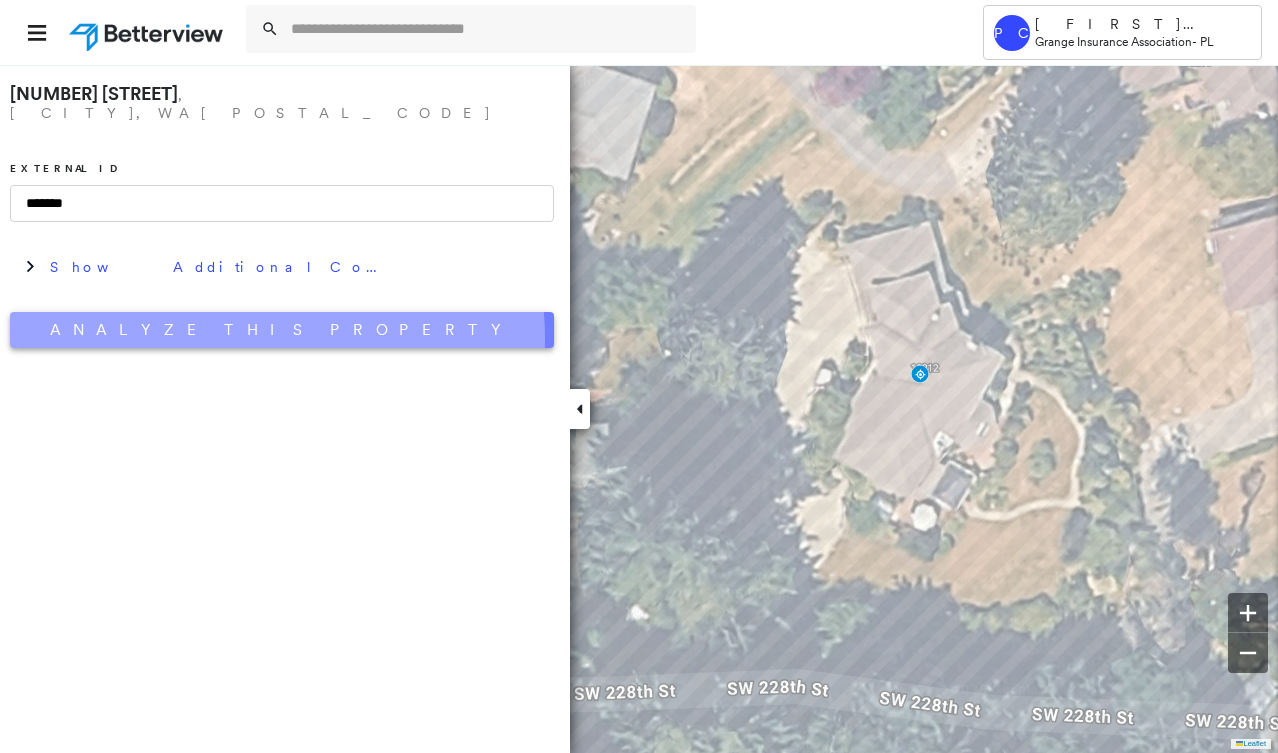 click on "Analyze This Property" at bounding box center [282, 330] 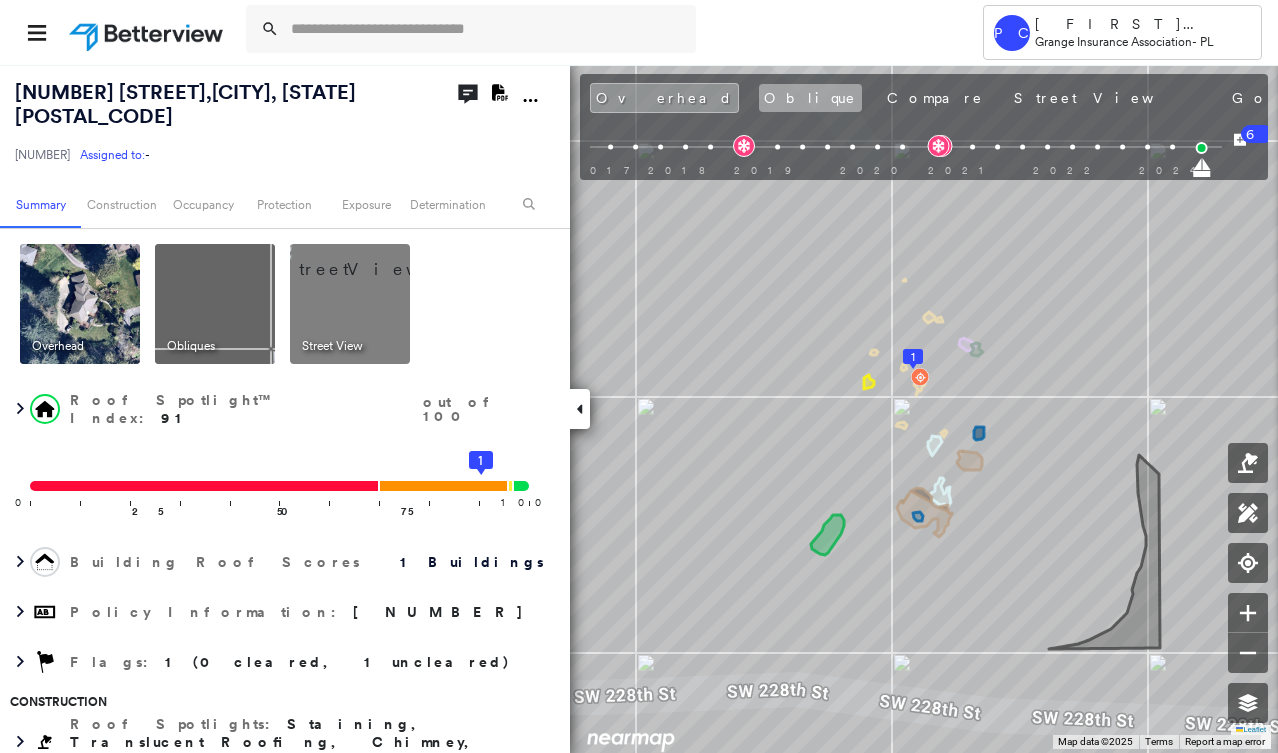 click on "Oblique" at bounding box center [810, 98] 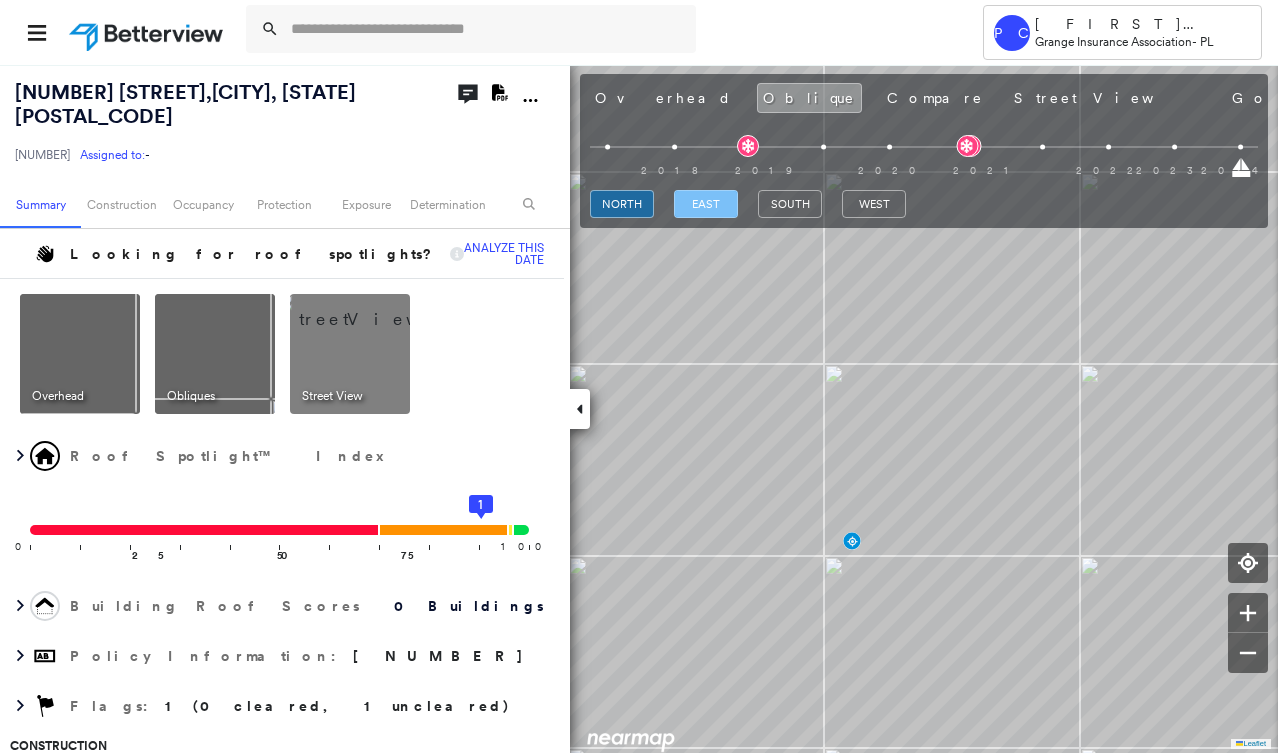 click on "east" at bounding box center [706, 204] 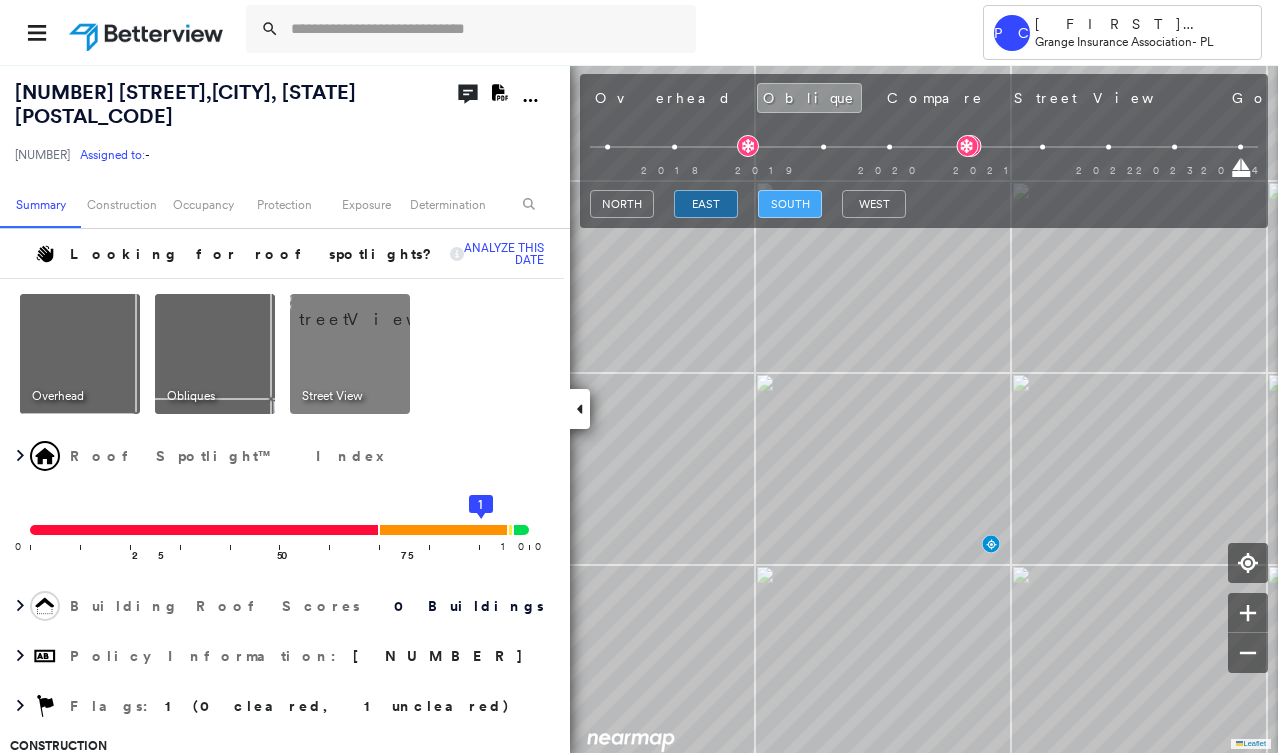 click on "south" at bounding box center [790, 204] 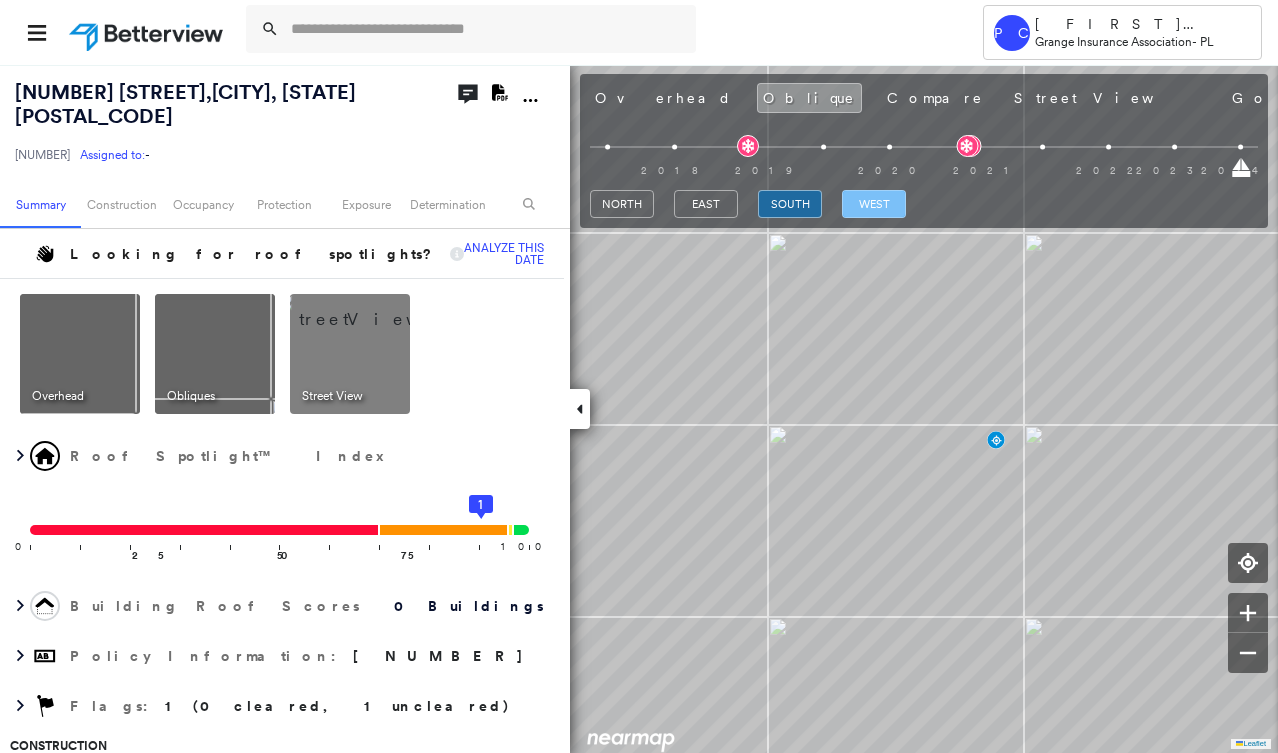click on "west" at bounding box center [874, 204] 